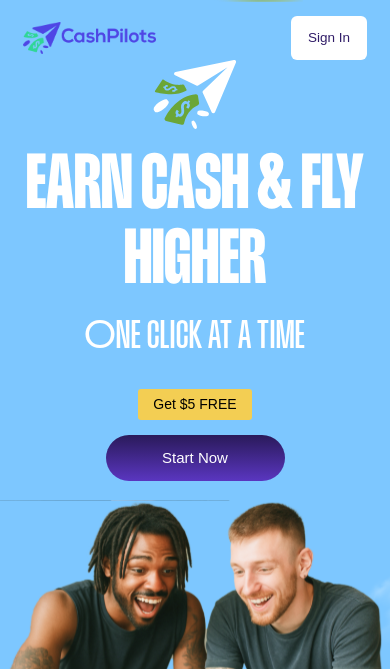 scroll, scrollTop: 0, scrollLeft: 0, axis: both 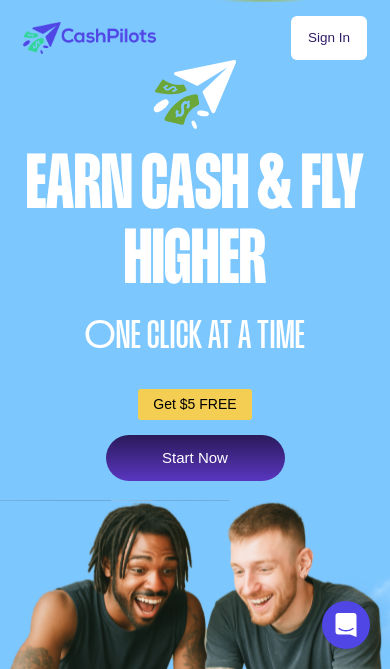click on "Get $5 FREE" at bounding box center (194, 404) 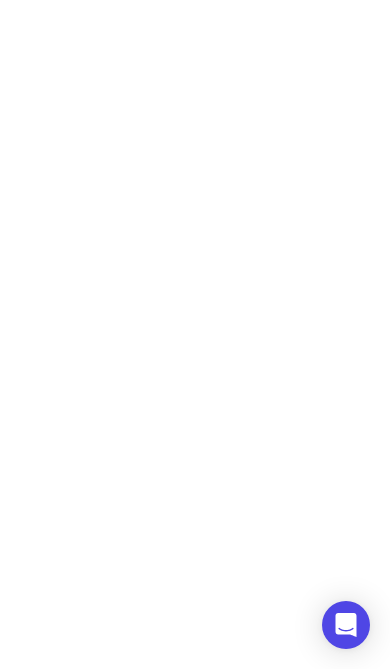 scroll, scrollTop: 0, scrollLeft: 0, axis: both 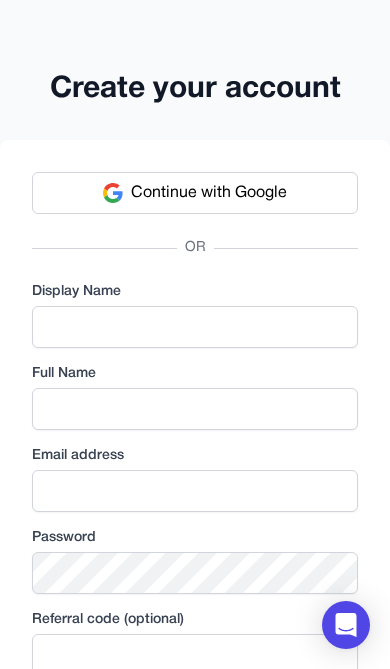 click on "Continue with Google" at bounding box center (209, 193) 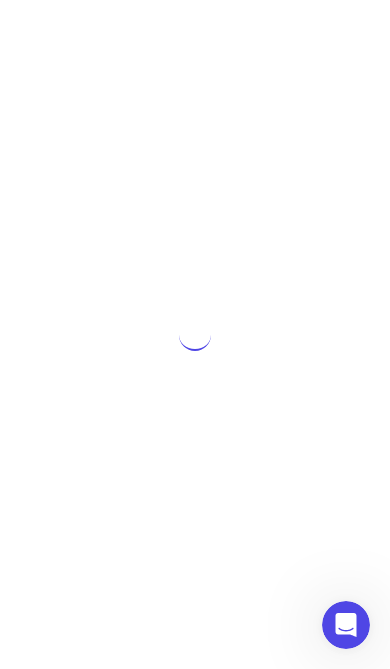scroll, scrollTop: 0, scrollLeft: 0, axis: both 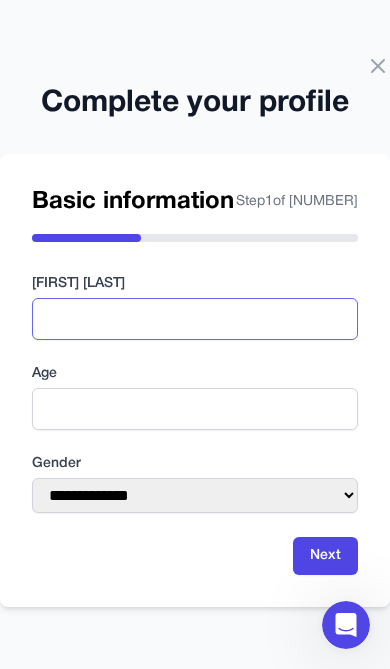 click at bounding box center [195, 319] 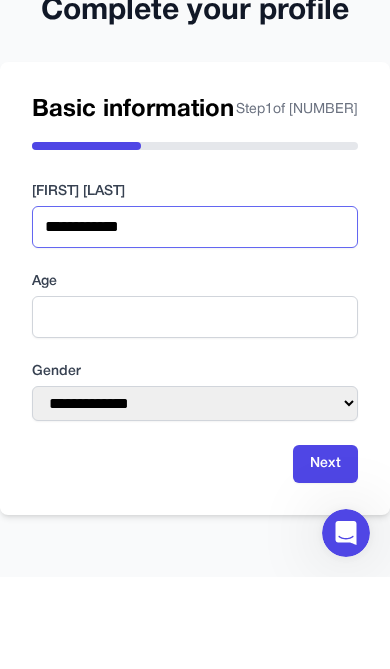 type on "**********" 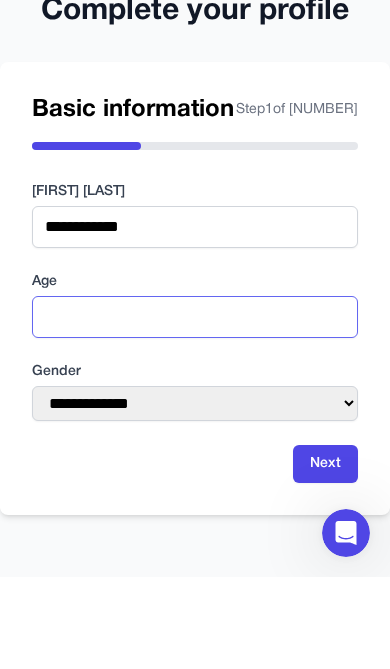 click at bounding box center (195, 409) 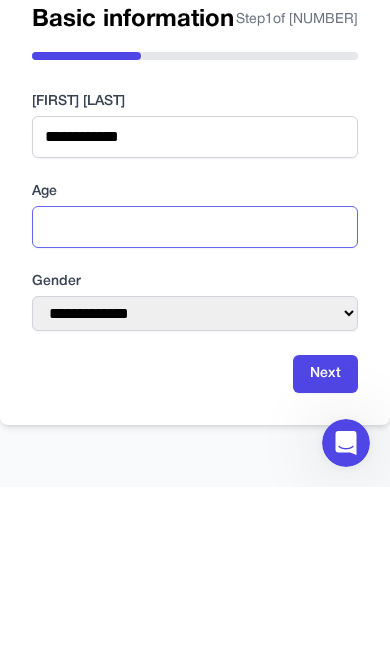 type on "**" 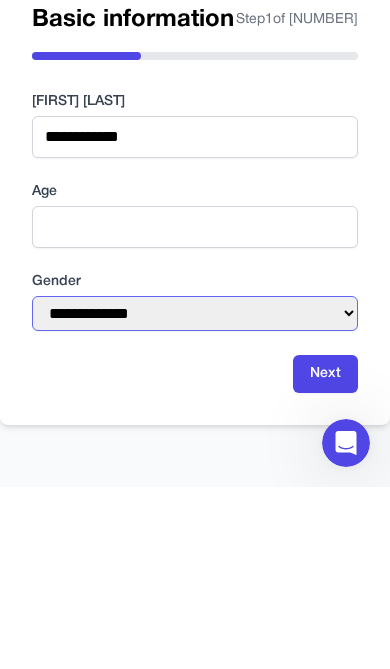 click on "**********" at bounding box center [195, 495] 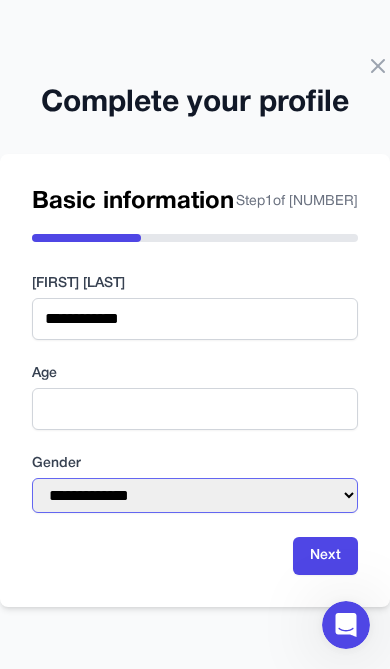 select on "******" 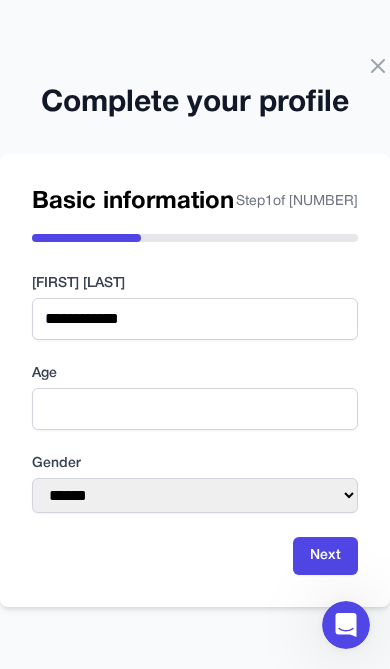 click on "Next" at bounding box center [325, 556] 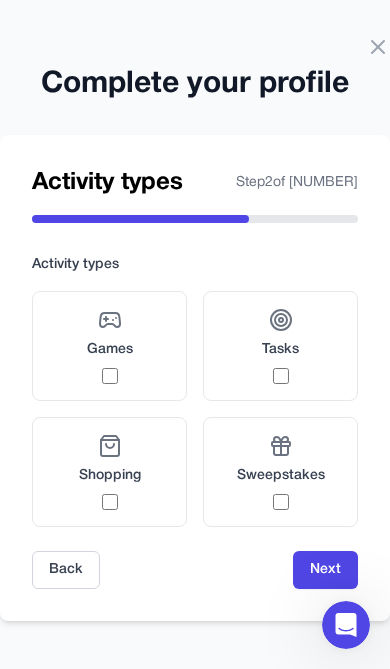click on "Tasks" at bounding box center (280, 350) 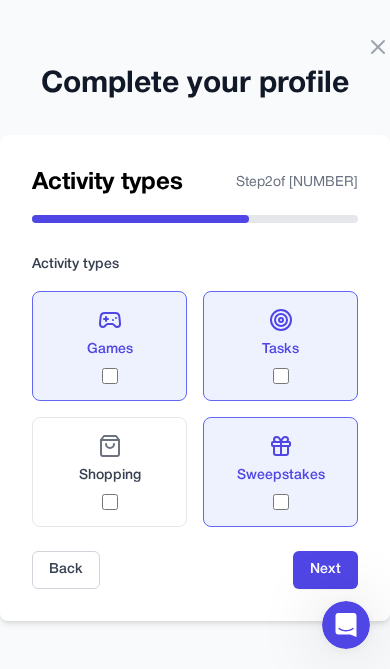 click on "Next" at bounding box center [325, 570] 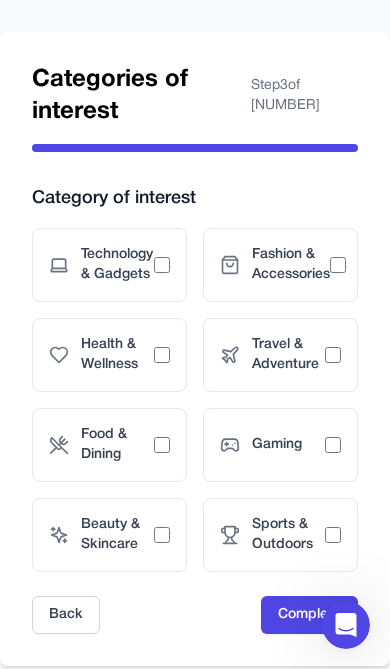 click on "Fashion & Accessories" at bounding box center [280, 265] 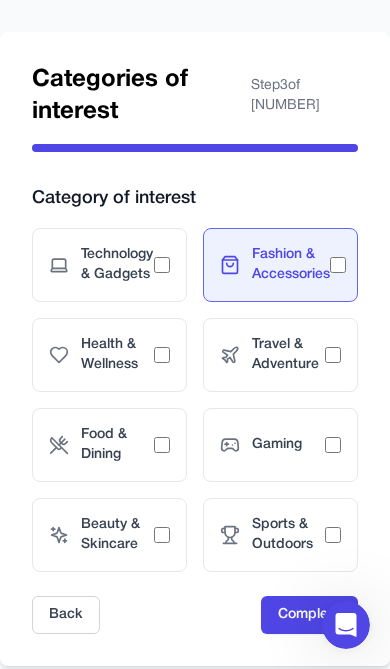 click on "Health & Wellness" at bounding box center (117, 355) 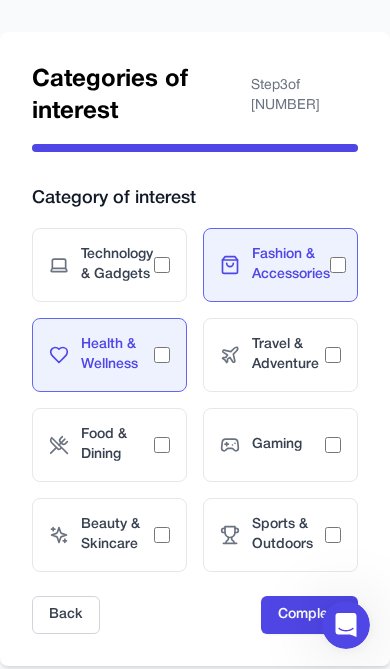 click on "Gaming" at bounding box center [288, 445] 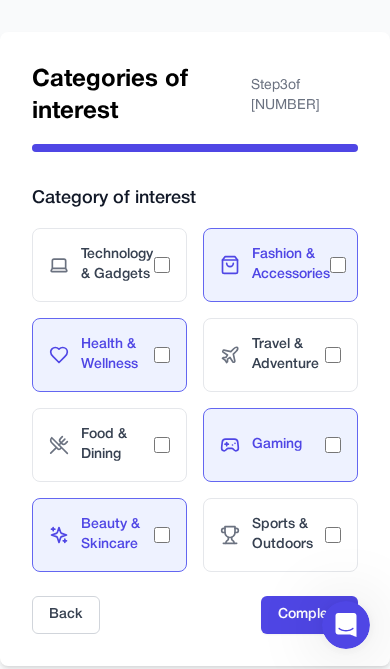 click on "Sports & Outdoors" at bounding box center (288, 535) 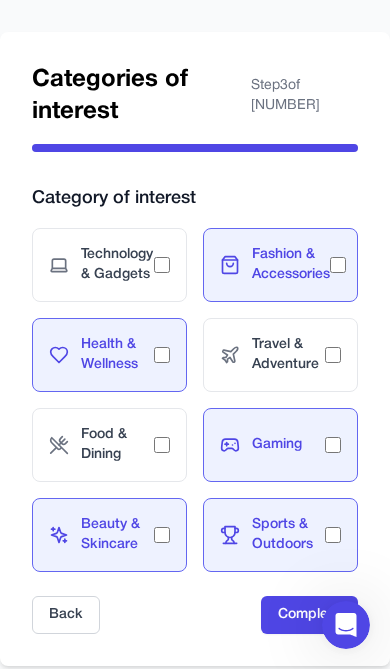 click on "Complete" at bounding box center [309, 615] 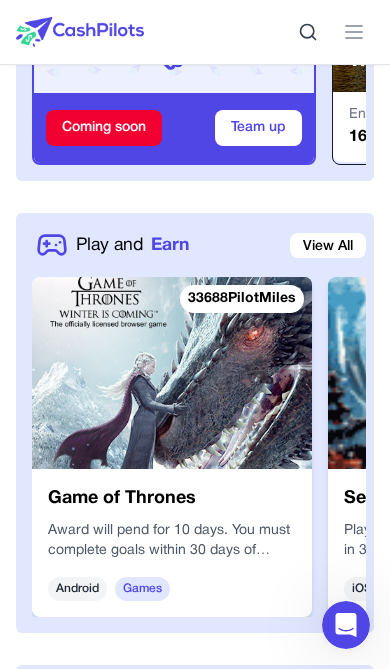 scroll, scrollTop: 1261, scrollLeft: 0, axis: vertical 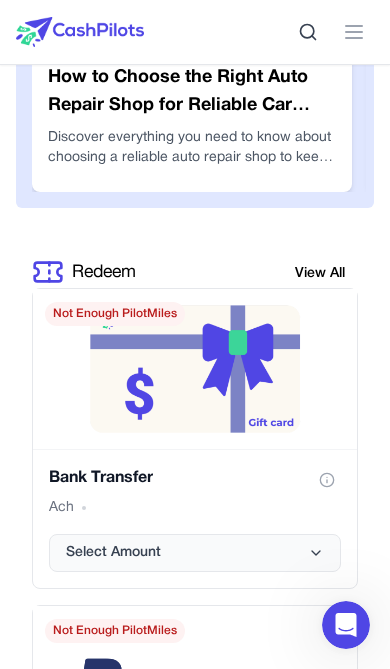 click on "Select Amount" at bounding box center (195, 553) 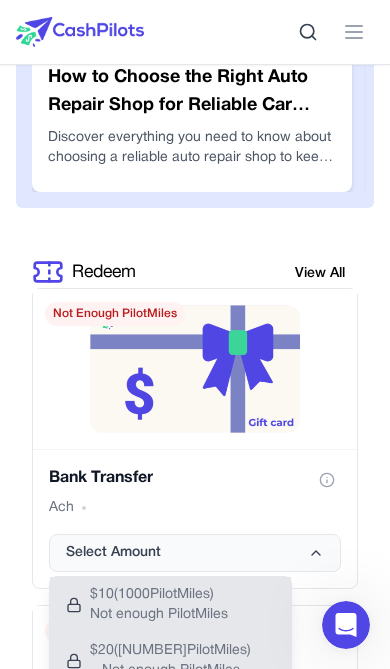 click at bounding box center (194, 369) 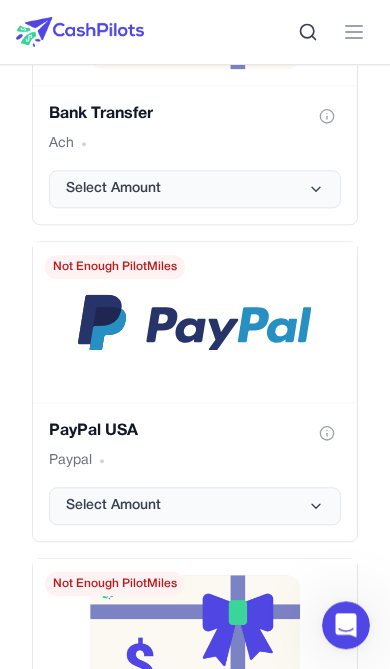 scroll, scrollTop: 4354, scrollLeft: 0, axis: vertical 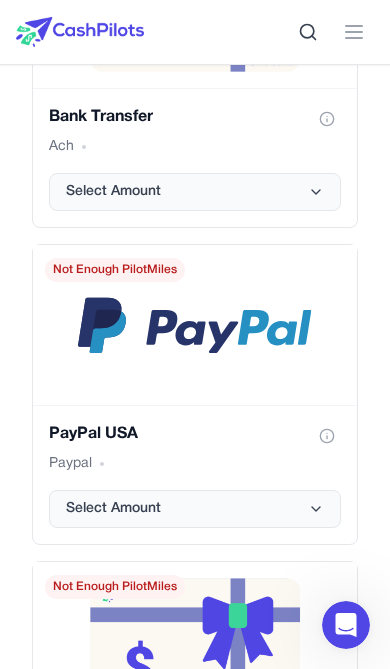 click on "Select Amount" at bounding box center [195, 509] 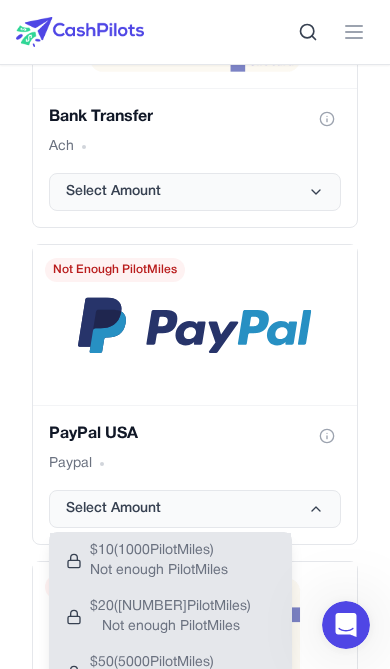 click at bounding box center [195, 325] 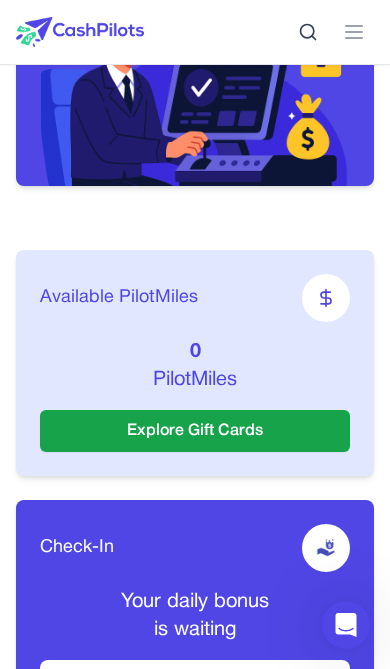 scroll, scrollTop: 389, scrollLeft: 0, axis: vertical 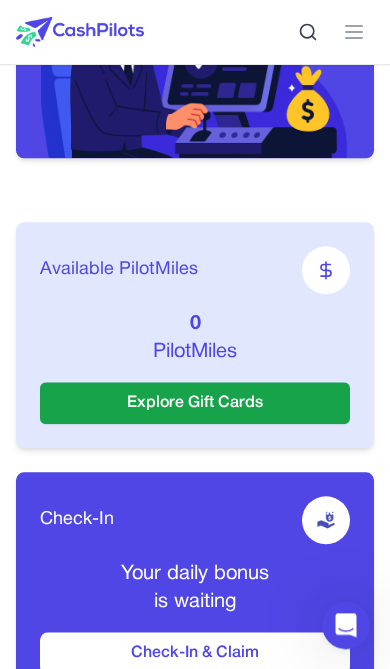 click on "Explore Gift Cards" at bounding box center (195, 403) 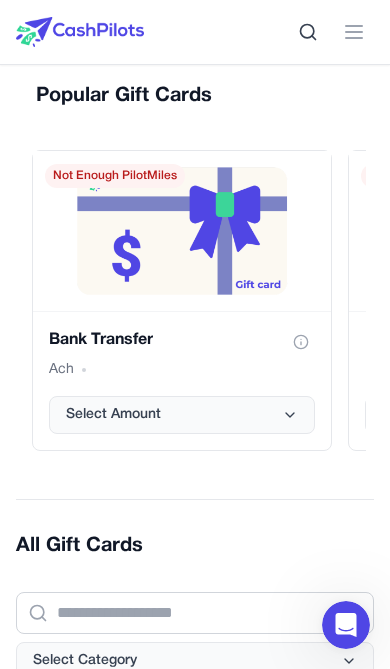 scroll, scrollTop: 538, scrollLeft: 0, axis: vertical 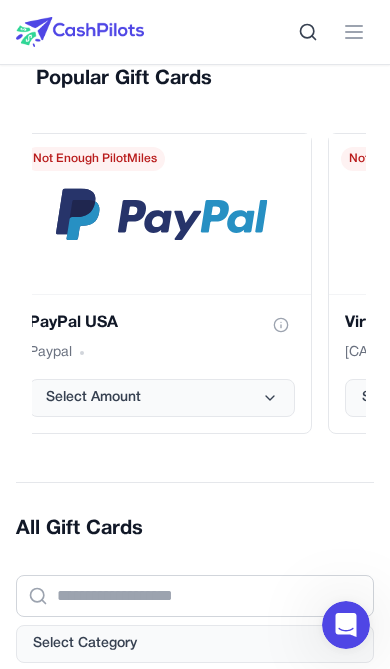 click on "Select Amount" at bounding box center (162, 398) 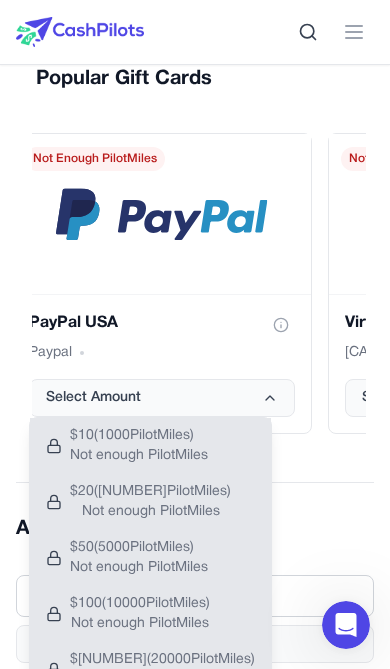 click on "Not enough PilotMiles" at bounding box center (139, 456) 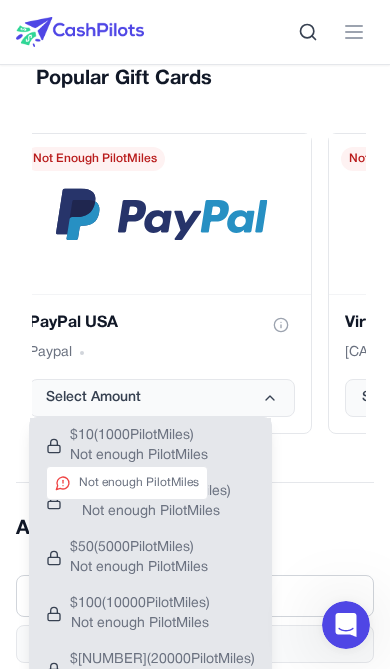 click 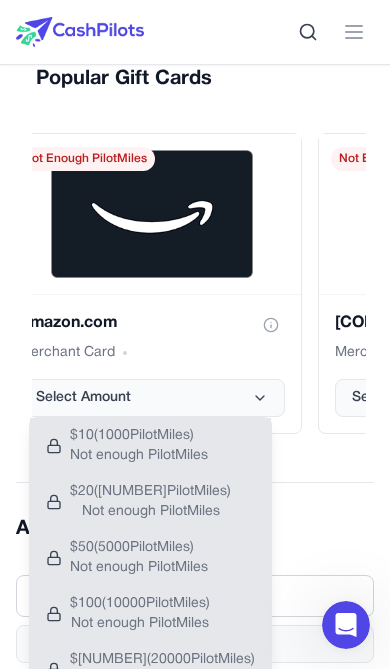 scroll, scrollTop: 0, scrollLeft: 917, axis: horizontal 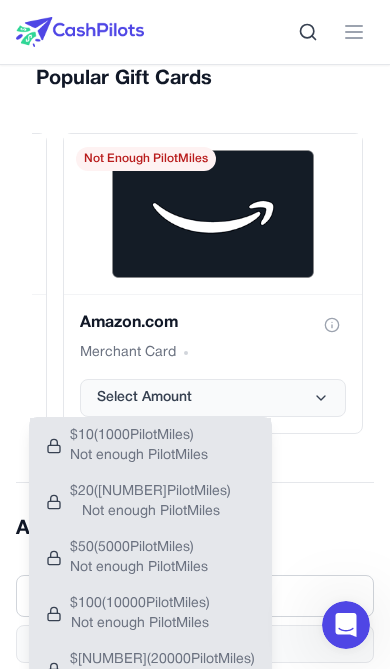 click on "Select Amount" at bounding box center [213, 398] 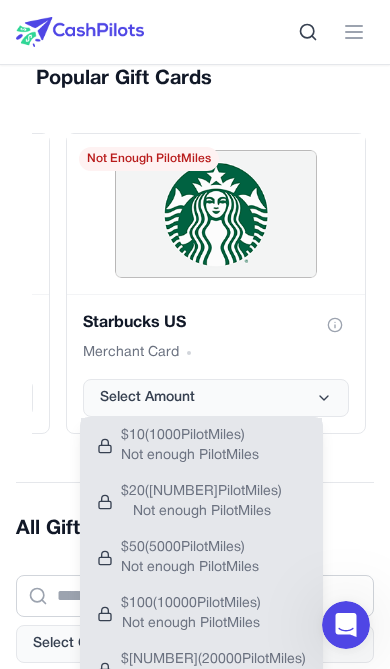 scroll, scrollTop: 0, scrollLeft: 1546, axis: horizontal 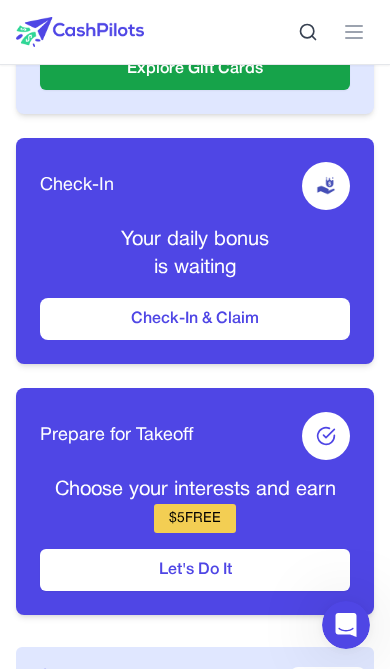 click on "Check-In & Claim" at bounding box center [195, 319] 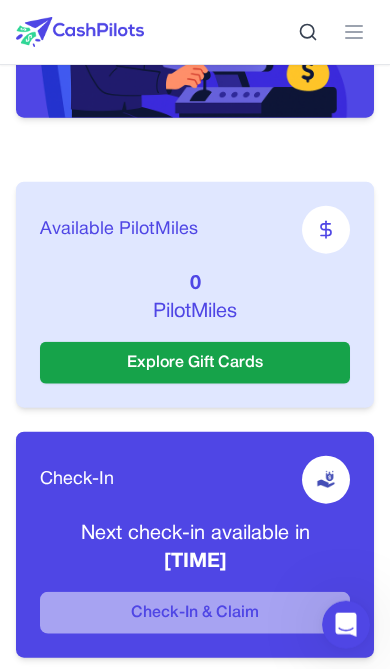 scroll, scrollTop: 430, scrollLeft: 0, axis: vertical 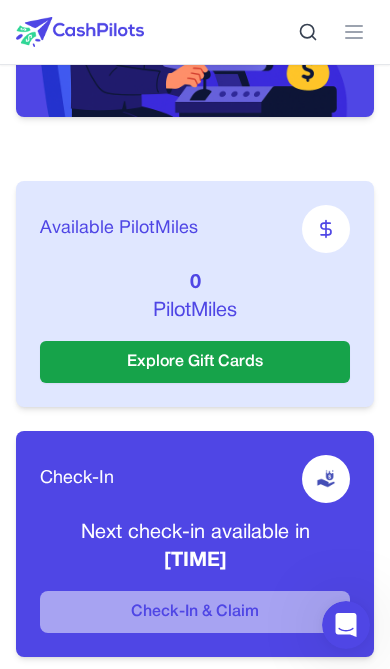 click at bounding box center (326, 229) 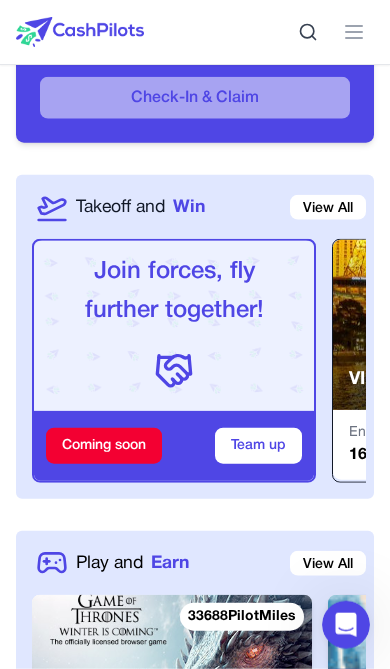 scroll, scrollTop: 945, scrollLeft: 0, axis: vertical 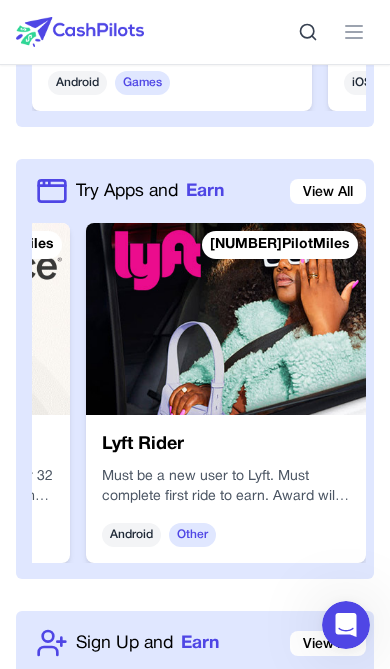 click on "View All" at bounding box center [328, 191] 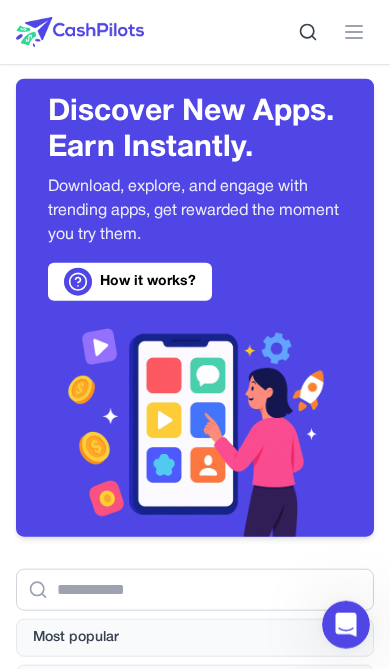 scroll, scrollTop: 0, scrollLeft: 0, axis: both 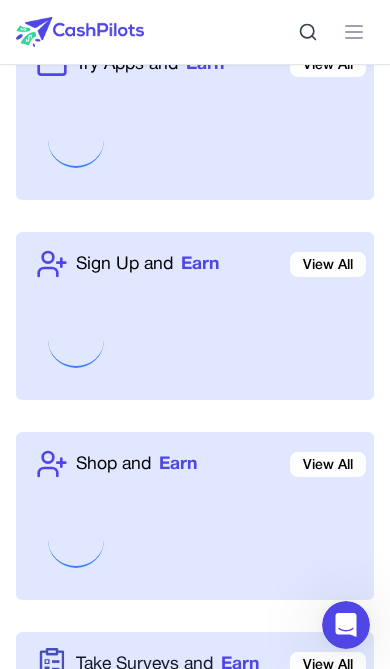 click on "View All" at bounding box center (328, 264) 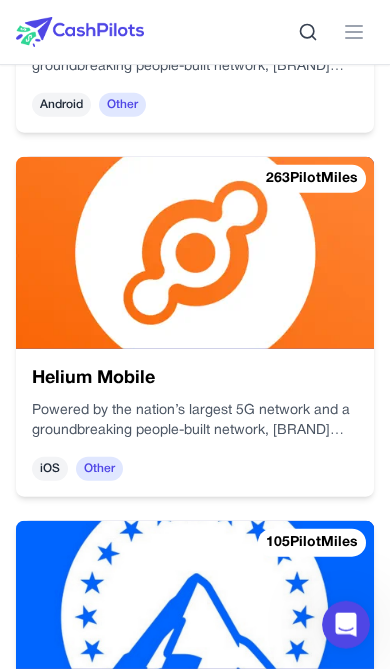 scroll, scrollTop: 4963, scrollLeft: 0, axis: vertical 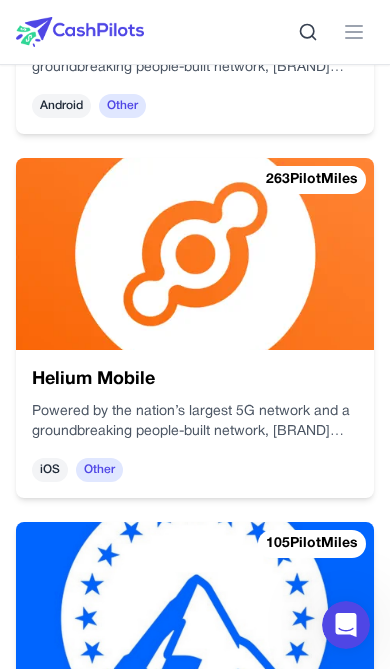 click at bounding box center [195, 254] 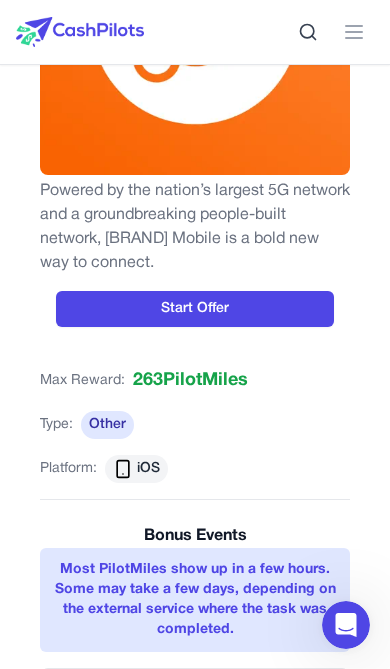 scroll, scrollTop: 281, scrollLeft: 0, axis: vertical 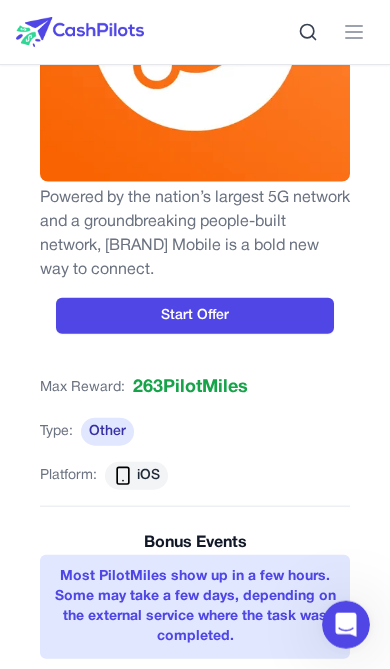 click on "Start Offer" at bounding box center (195, 316) 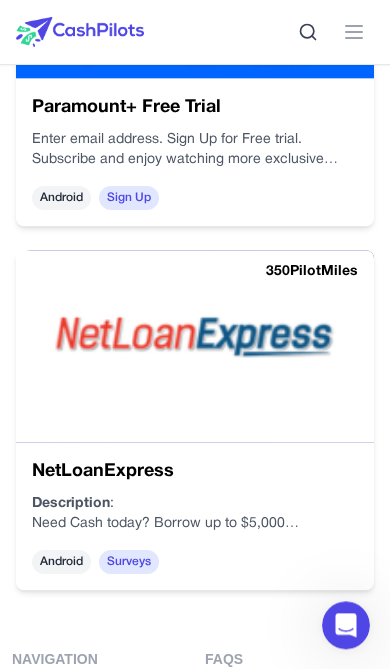 scroll, scrollTop: 5743, scrollLeft: 0, axis: vertical 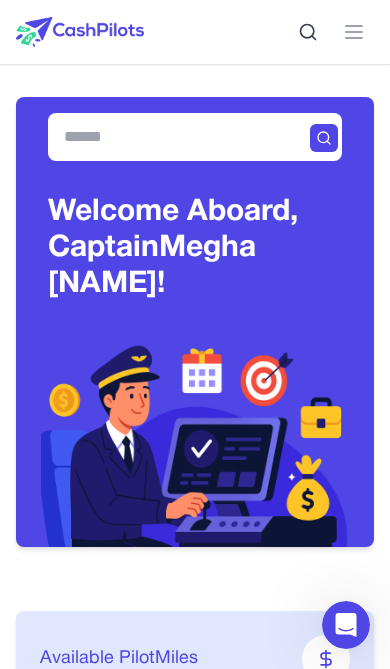 click 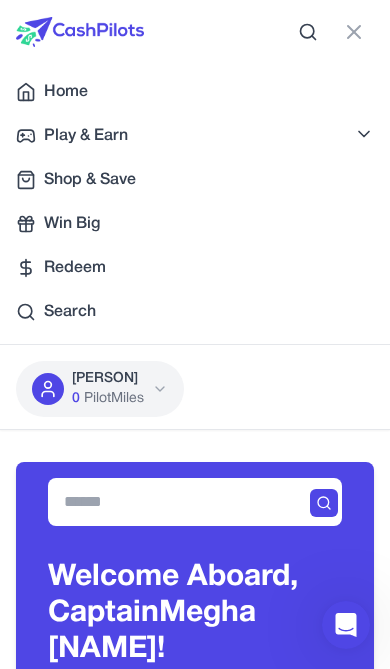 click on "Home" at bounding box center (195, 92) 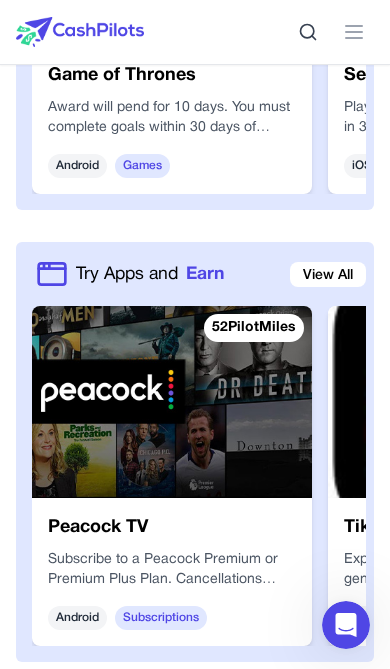scroll, scrollTop: 1792, scrollLeft: 0, axis: vertical 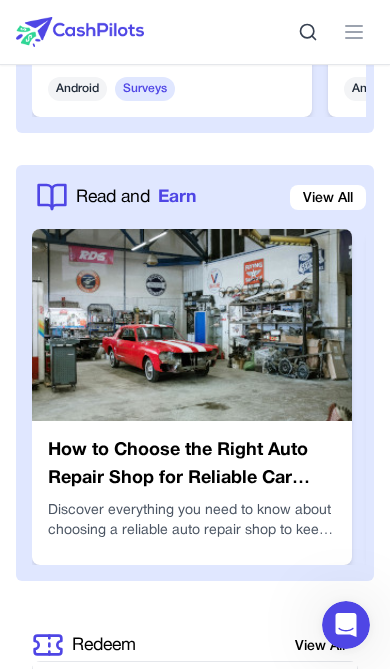 click on "View All" at bounding box center (328, 197) 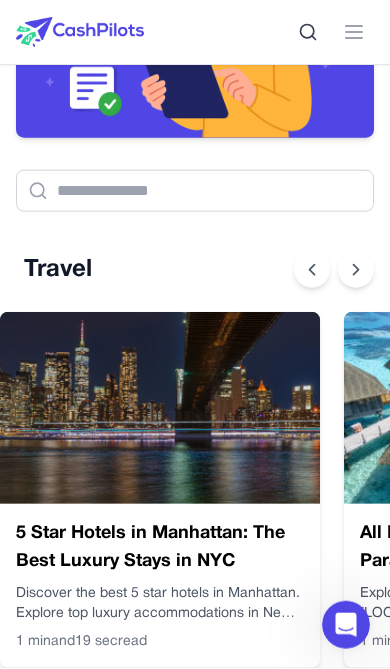 scroll, scrollTop: 514, scrollLeft: 0, axis: vertical 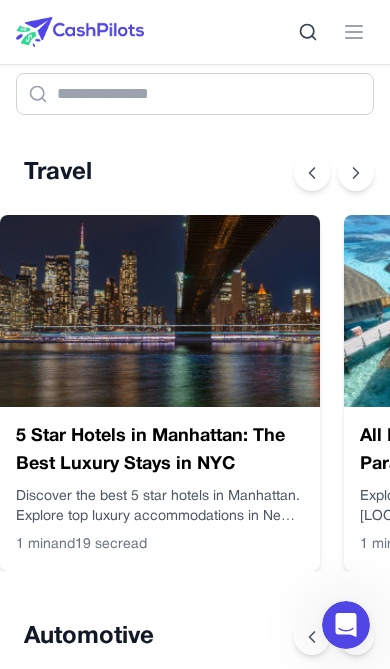 click on "Discover the best 5 star hotels in Manhattan. Explore top luxury accommodations in New York City with world-class amenities, skyline views, and exceptional service." at bounding box center (160, 507) 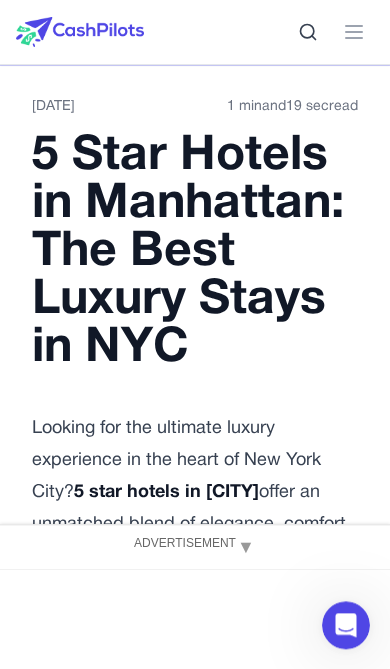 scroll, scrollTop: 0, scrollLeft: 0, axis: both 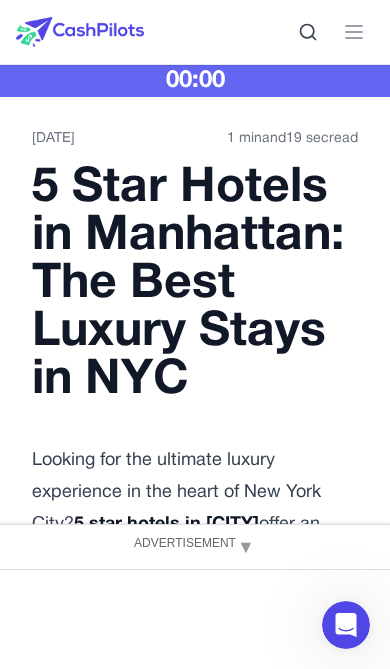 click on "00:00" at bounding box center (195, 81) 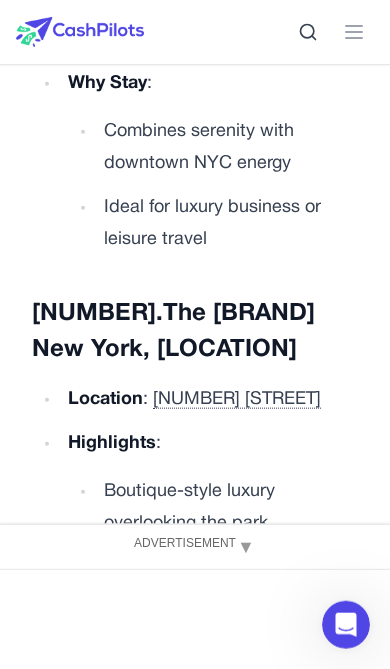 scroll, scrollTop: 3311, scrollLeft: 0, axis: vertical 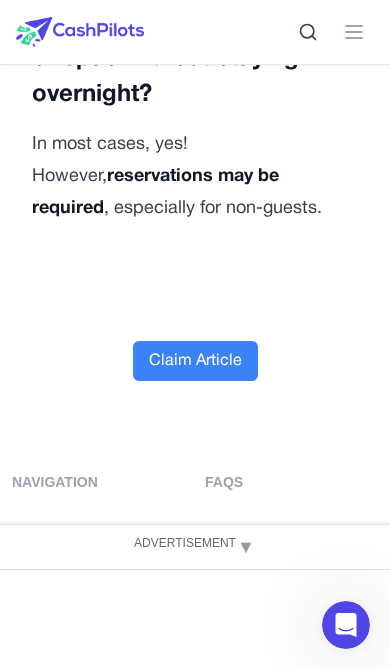 click on "Claim Article" at bounding box center [195, 361] 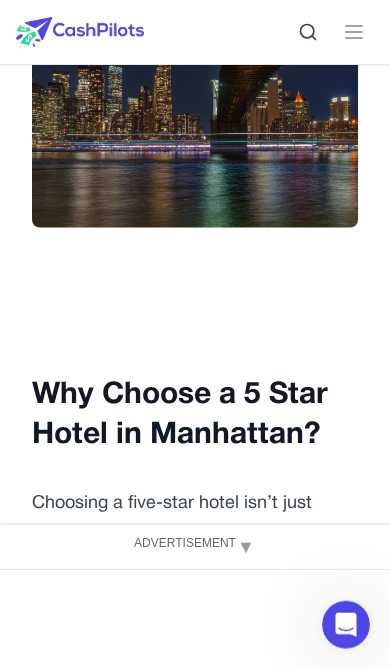 scroll, scrollTop: 0, scrollLeft: 0, axis: both 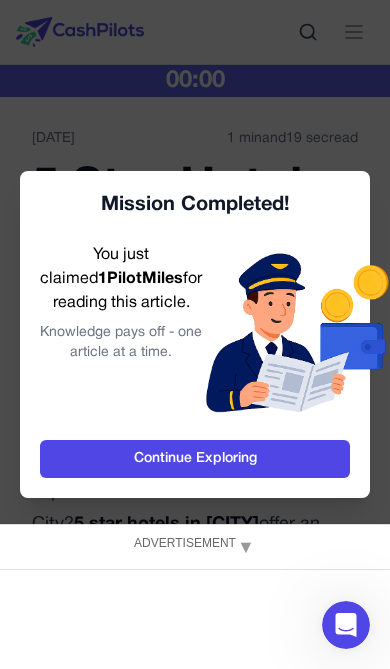 click on "Continue Exploring" at bounding box center [195, 459] 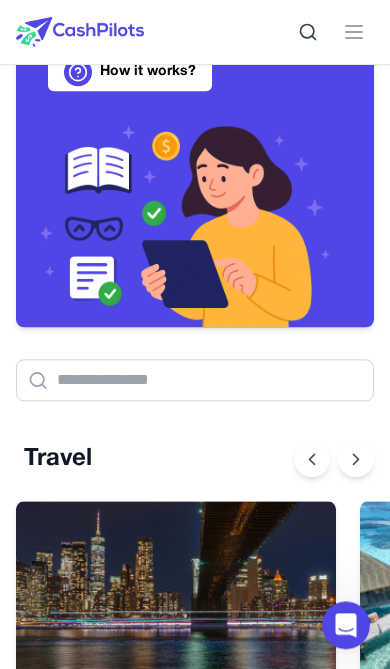 scroll, scrollTop: 523, scrollLeft: 0, axis: vertical 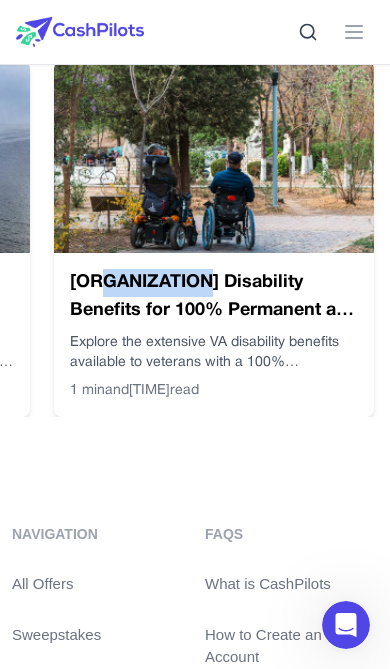 click on "Explore the extensive VA disability benefits available to veterans with a 100% Permanent and Total (P&T) rating, including compensation, healthcare, housing, education, and more." at bounding box center [214, 353] 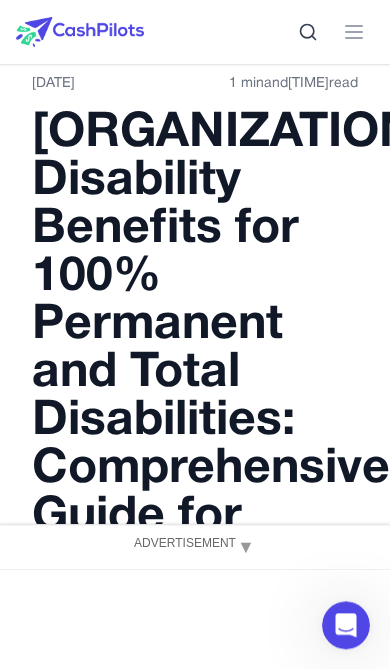 scroll, scrollTop: 0, scrollLeft: 0, axis: both 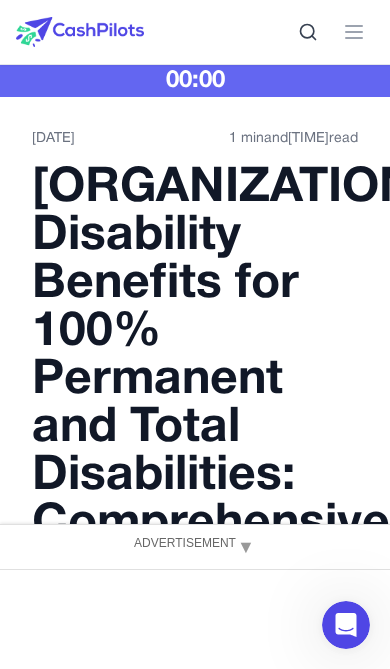 click on "[DATE] [TIME]  and  [TIME]  read VA Disability Benefits for 100% Permanent and Total Disabilities: Comprehensive Guide for Veterans Veterans who receive a 100% Permanent and Total (P&T) disability rating from the Department of Veterans Affairs (VA) are entitled to a wide array of benefits designed to support their health, financial stability, and overall well-being. This guide provides an in-depth look at the benefits available to P&T-rated veterans and their families.
Understanding 100% Permanent and Total Disability
Total Disability : Indicates a 100% disability rating, reflecting that the veteran's service-connected condition(s) are completely disabling.
Permanent Disability : Signifies that the condition(s) are not expected to improve over time.
A P&T rating means the veteran's condition is both completely disabling and unlikely to improve, providing stability in benefits and eliminating the need for future re-evaluations.
Monthly Compensation
Healthcare Benefits" at bounding box center (195, 4121) 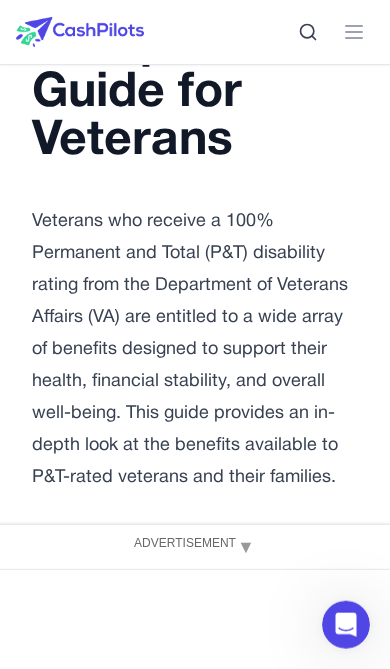 scroll, scrollTop: 480, scrollLeft: 0, axis: vertical 